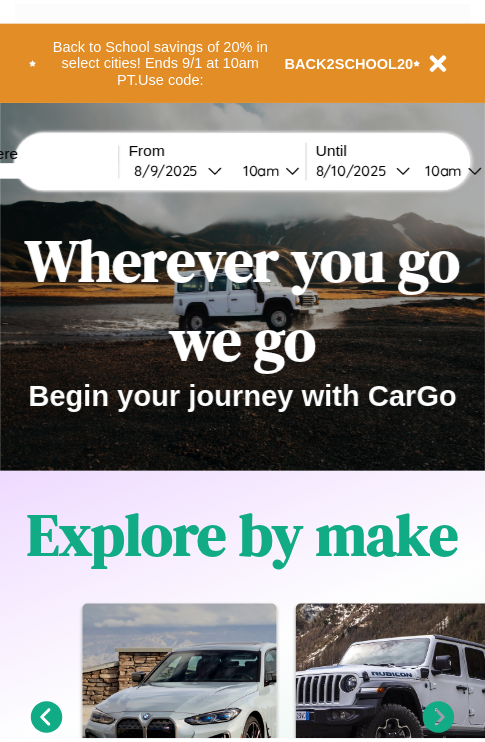 scroll, scrollTop: 0, scrollLeft: 0, axis: both 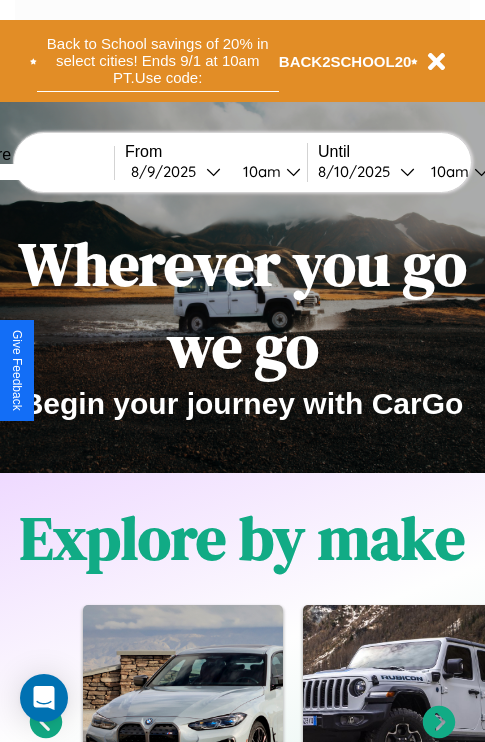 click on "Back to School savings of 20% in select cities! Ends 9/1 at 10am PT.  Use code:" at bounding box center (158, 61) 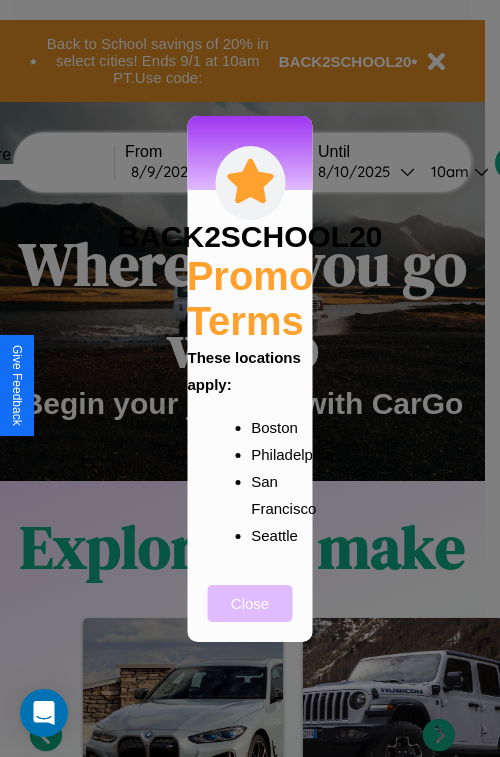 click on "Close" at bounding box center [250, 603] 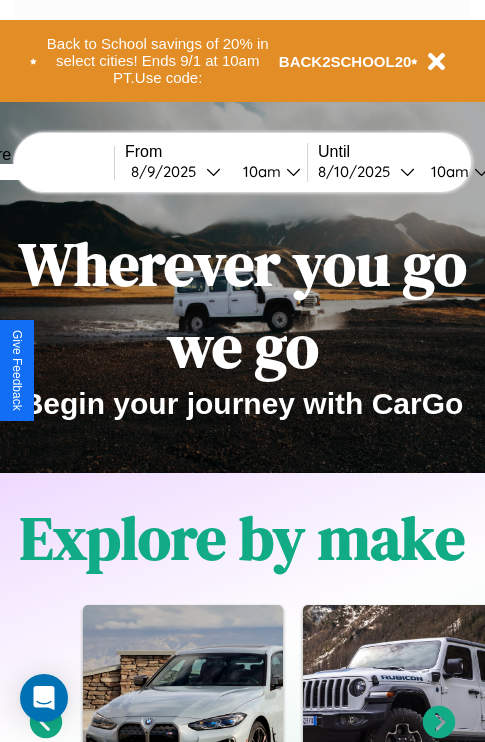 scroll, scrollTop: 2423, scrollLeft: 0, axis: vertical 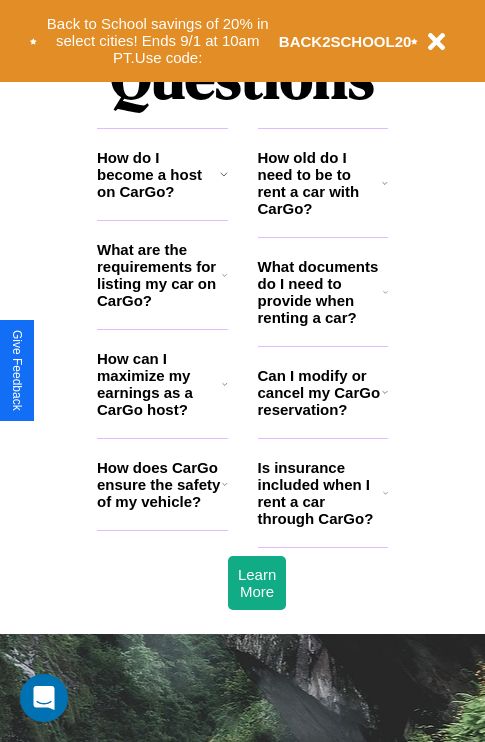 click 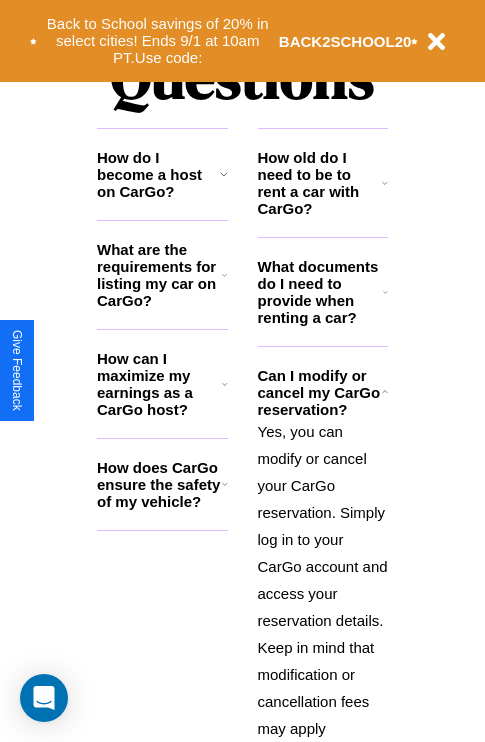 click 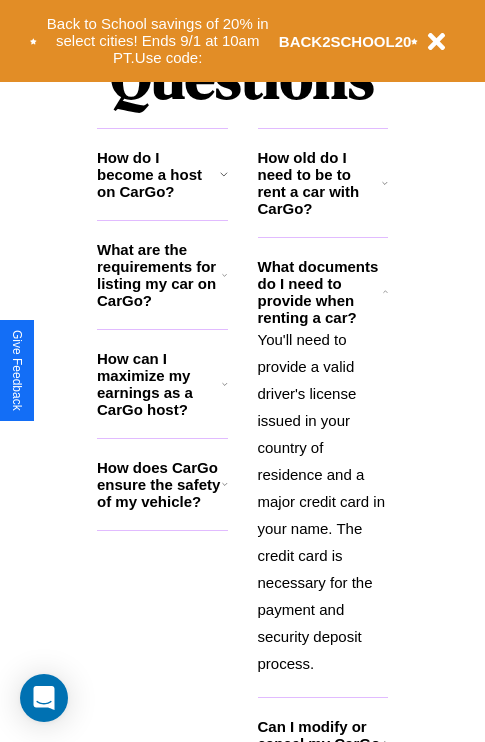 click on "What are the requirements for listing my car on CarGo?" at bounding box center [159, 275] 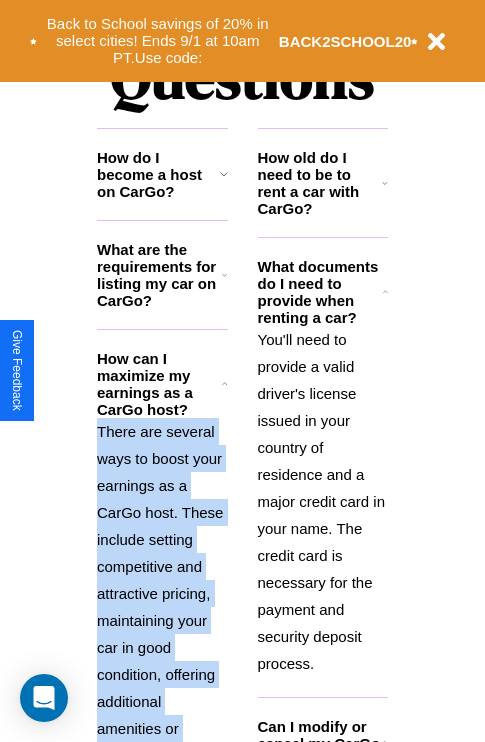 scroll, scrollTop: 2731, scrollLeft: 0, axis: vertical 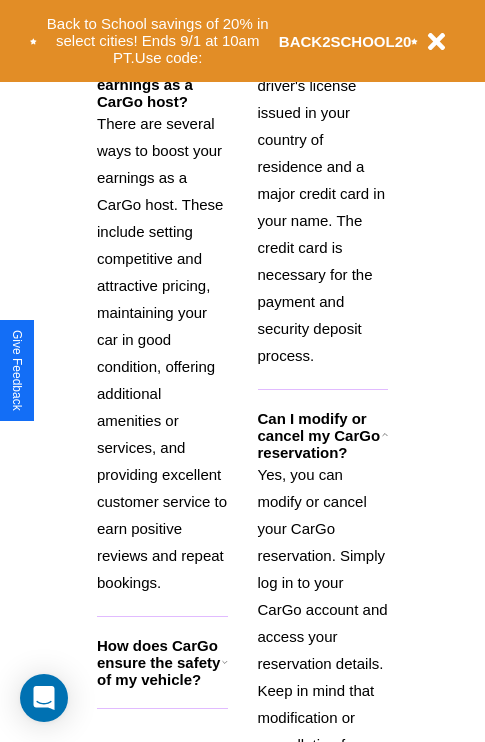 click on "How does CarGo ensure the safety of my vehicle?" at bounding box center [159, 662] 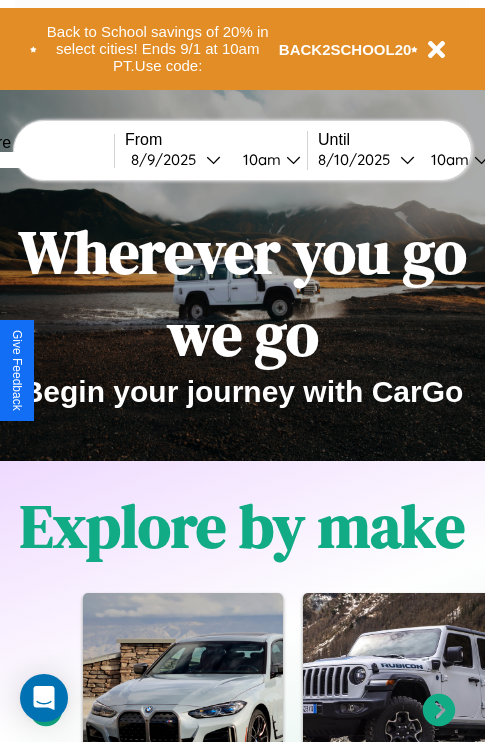 scroll, scrollTop: 0, scrollLeft: 0, axis: both 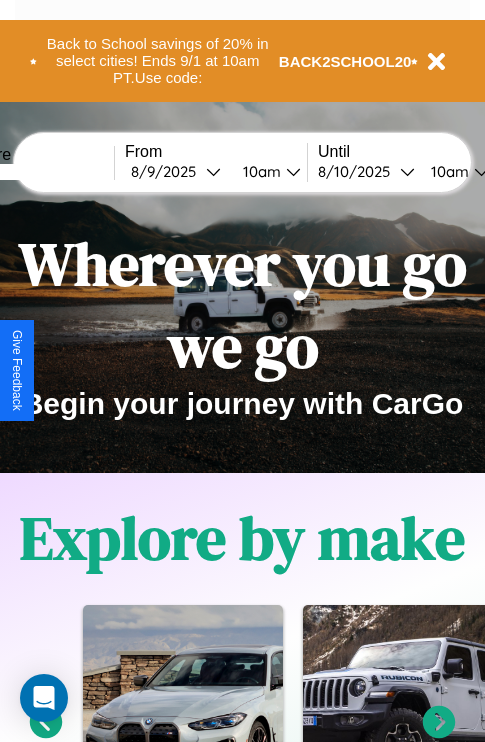 click at bounding box center [39, 172] 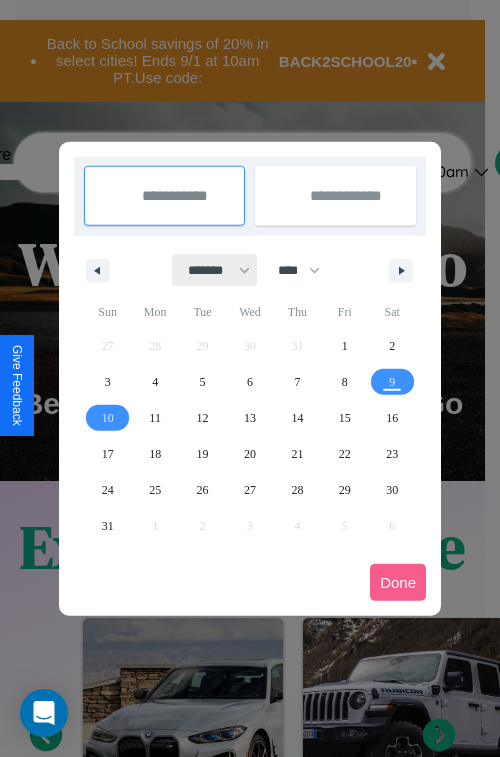 click on "******* ******** ***** ***** *** **** **** ****** ********* ******* ******** ********" at bounding box center [215, 270] 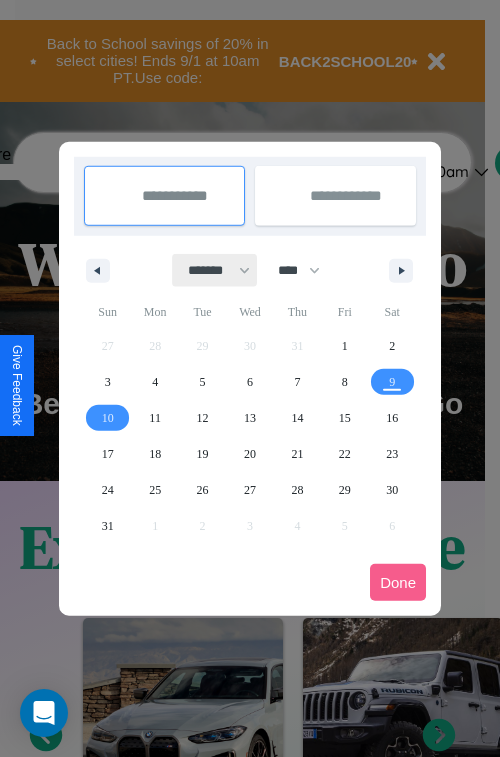 select on "*" 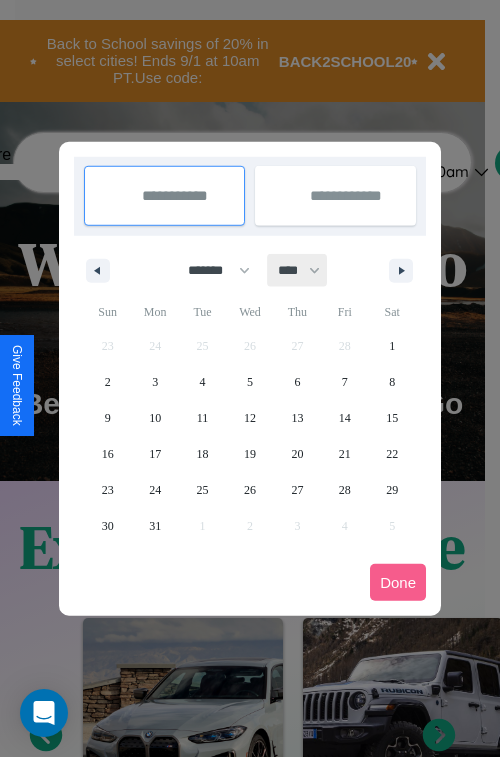 click on "**** **** **** **** **** **** **** **** **** **** **** **** **** **** **** **** **** **** **** **** **** **** **** **** **** **** **** **** **** **** **** **** **** **** **** **** **** **** **** **** **** **** **** **** **** **** **** **** **** **** **** **** **** **** **** **** **** **** **** **** **** **** **** **** **** **** **** **** **** **** **** **** **** **** **** **** **** **** **** **** **** **** **** **** **** **** **** **** **** **** **** **** **** **** **** **** **** **** **** **** **** **** **** **** **** **** **** **** **** **** **** **** **** **** **** **** **** **** **** **** ****" at bounding box center (298, 270) 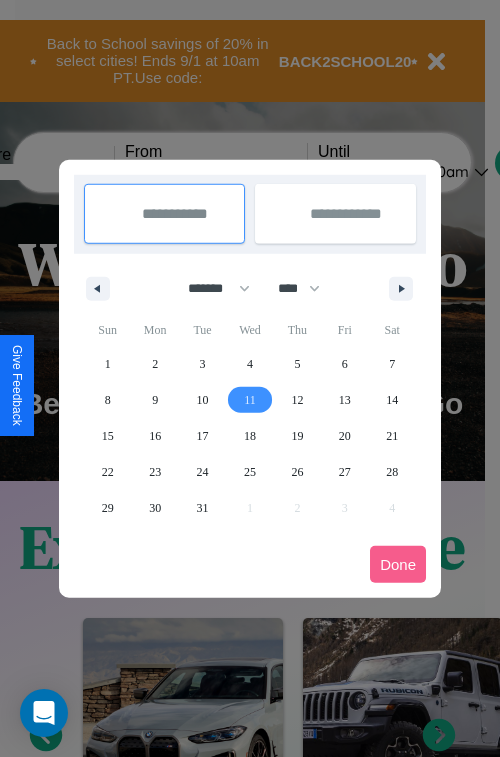 click on "11" at bounding box center (250, 400) 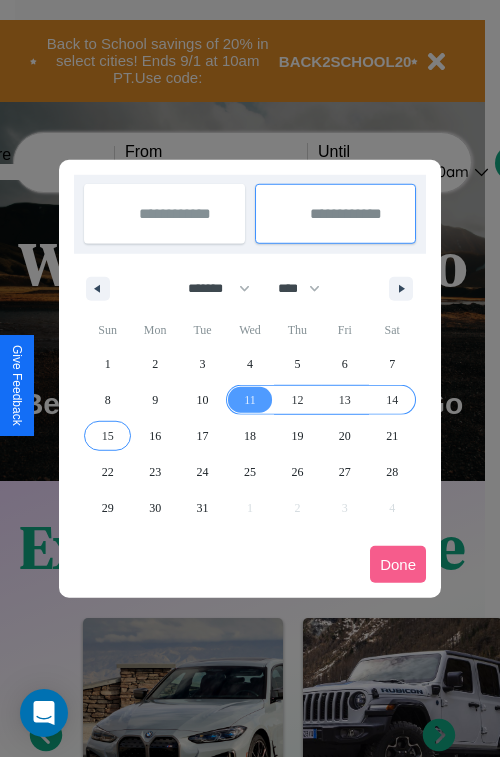 click on "15" at bounding box center (108, 436) 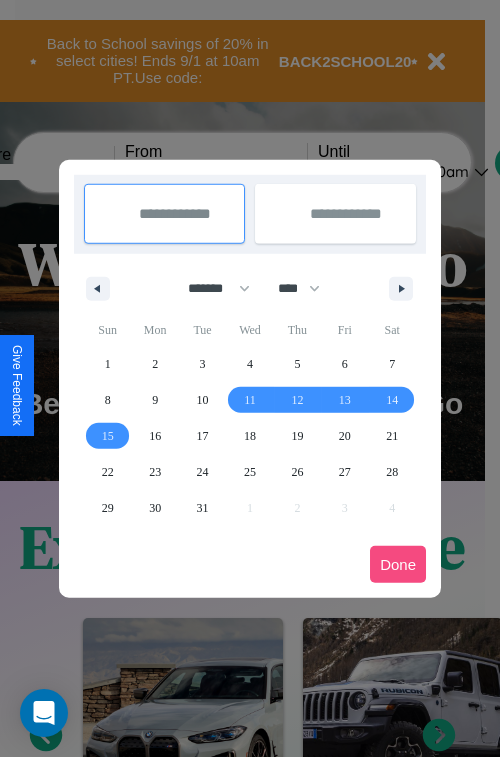 click on "Done" at bounding box center (398, 564) 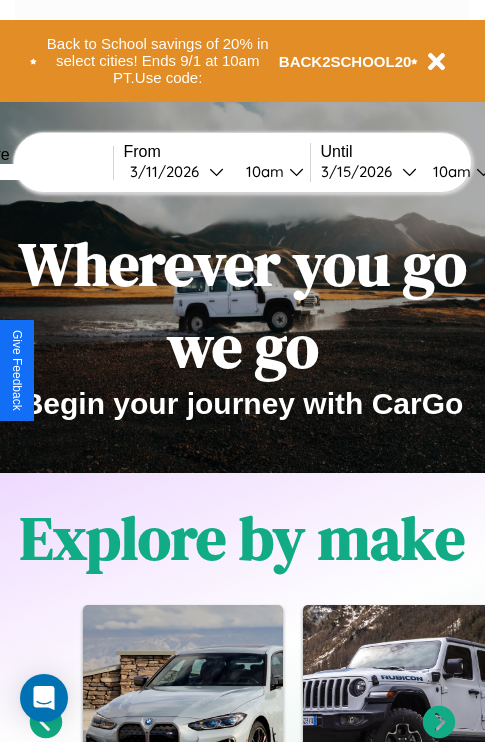 scroll, scrollTop: 0, scrollLeft: 72, axis: horizontal 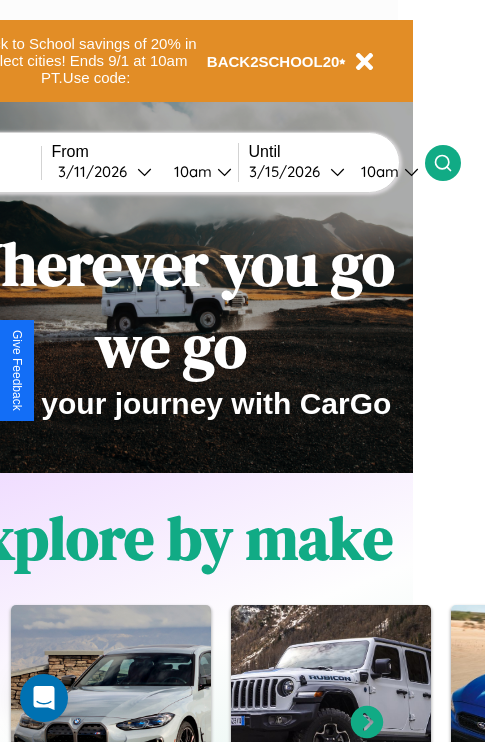 click 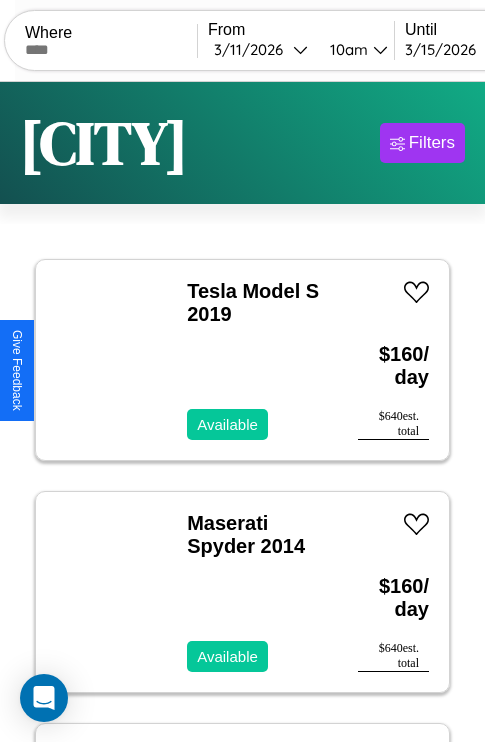 scroll, scrollTop: 79, scrollLeft: 0, axis: vertical 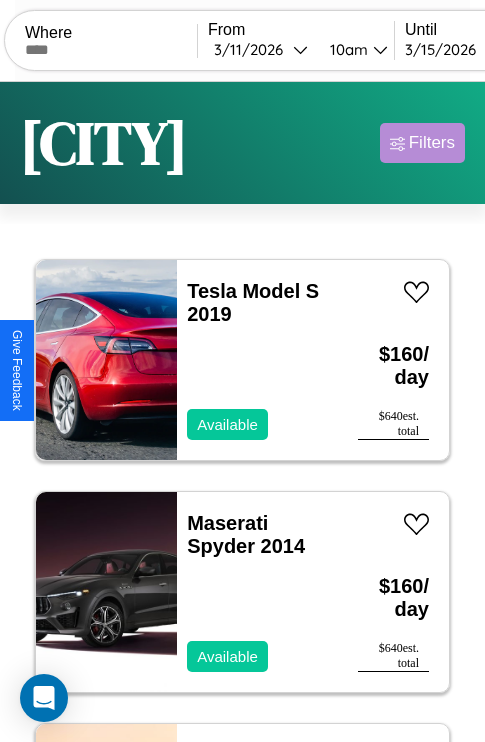 click on "Filters" at bounding box center [432, 143] 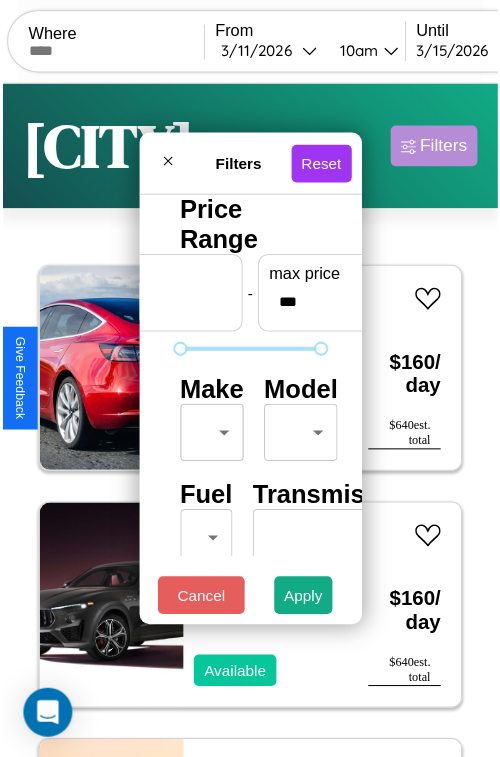 scroll, scrollTop: 59, scrollLeft: 0, axis: vertical 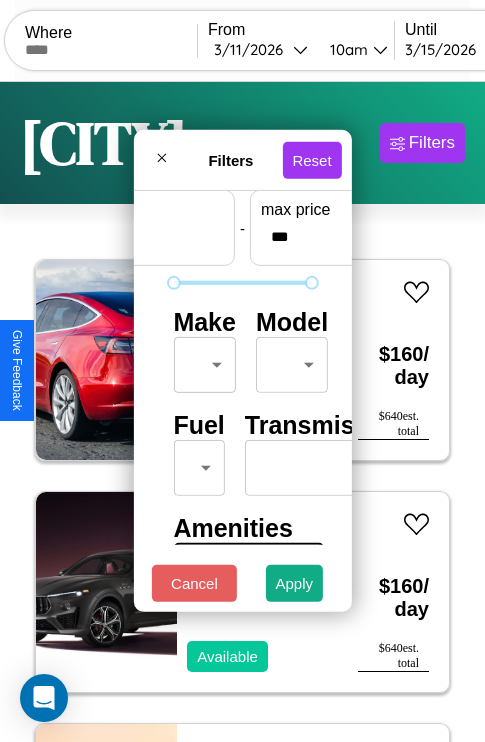 click on "CarGo Where From 3 / 11 / 2026 10am Until 3 / 15 / 2026 10am Become a Host Login Sign Up Kyoto Filters 41  cars in this area These cars can be picked up in this city. Tesla   Model S   2019 Available $ 160  / day $ 640  est. total Maserati   Spyder   2014 Available $ 160  / day $ 640  est. total Aston Martin   Lagonda   2024 Unavailable $ 170  / day $ 680  est. total Infiniti   JX35   2023 Available $ 110  / day $ 440  est. total GMC   C5   2016 Available $ 100  / day $ 400  est. total Kia   K900   2014 Available $ 90  / day $ 360  est. total Nissan   Juke   2018 Available $ 150  / day $ 600  est. total Land Rover   New Range Rover   2021 Available $ 40  / day $ 160  est. total Lamborghini   Revuelto   2021 Available $ 200  / day $ 800  est. total Maserati   Spyder   2017 Unavailable $ 180  / day $ 720  est. total BMW   i8   2014 Available $ 160  / day $ 640  est. total Chevrolet   Tahoe   2024 Available $ 190  / day $ 760  est. total Land Rover   Range Rover Evoque   2021 Available $ 180  / day $ 720 BMW" at bounding box center [242, 412] 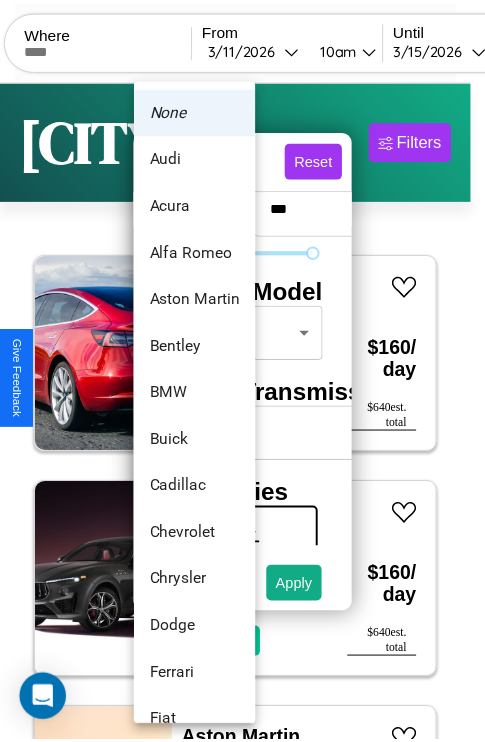 scroll, scrollTop: 38, scrollLeft: 0, axis: vertical 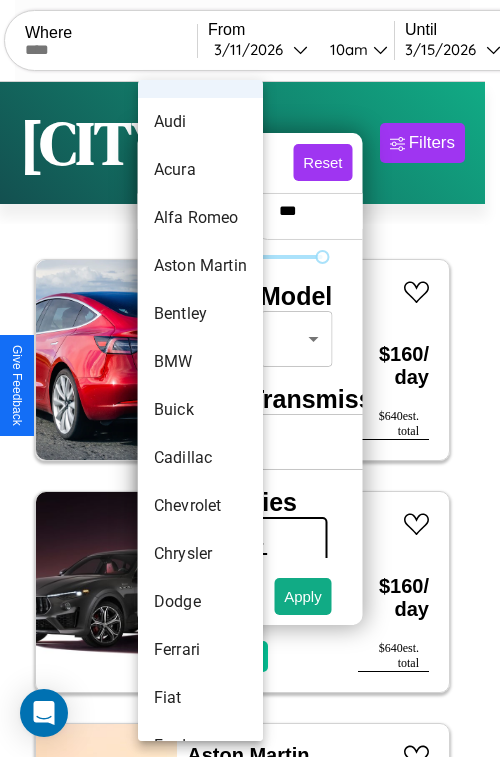 click on "Buick" at bounding box center (200, 410) 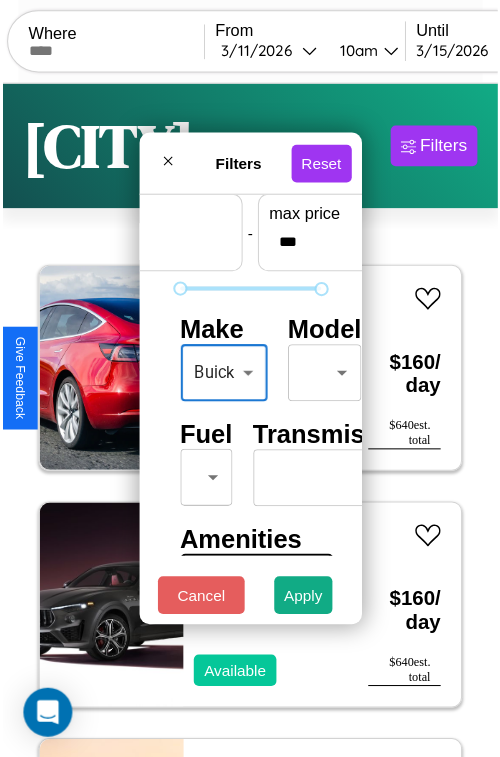 scroll, scrollTop: 162, scrollLeft: 63, axis: both 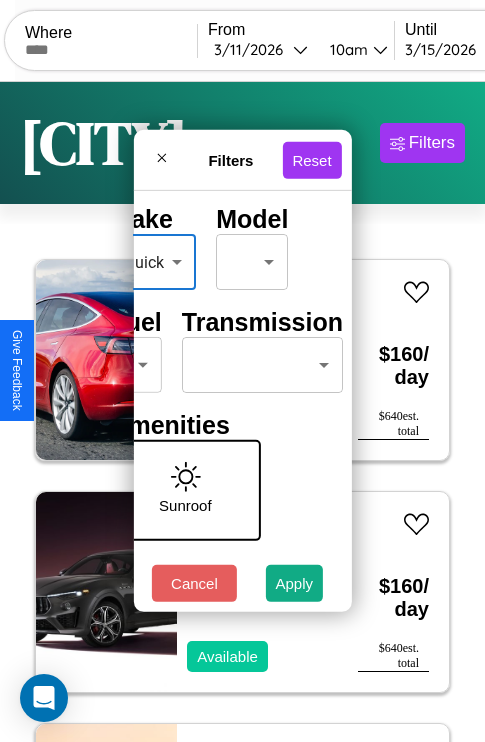 click on "CarGo Where From 3 / 11 / 2026 10am Until 3 / 15 / 2026 10am Become a Host Login Sign Up Kyoto Filters 41  cars in this area These cars can be picked up in this city. Tesla   Model S   2019 Available $ 160  / day $ 640  est. total Maserati   Spyder   2014 Available $ 160  / day $ 640  est. total Aston Martin   Lagonda   2024 Unavailable $ 170  / day $ 680  est. total Infiniti   JX35   2023 Available $ 110  / day $ 440  est. total GMC   C5   2016 Available $ 100  / day $ 400  est. total Kia   K900   2014 Available $ 90  / day $ 360  est. total Nissan   Juke   2018 Available $ 150  / day $ 600  est. total Land Rover   New Range Rover   2021 Available $ 40  / day $ 160  est. total Lamborghini   Revuelto   2021 Available $ 200  / day $ 800  est. total Maserati   Spyder   2017 Unavailable $ 180  / day $ 720  est. total BMW   i8   2014 Available $ 160  / day $ 640  est. total Chevrolet   Tahoe   2024 Available $ 190  / day $ 760  est. total Land Rover   Range Rover Evoque   2021 Available $ 180  / day $ 720 BMW" at bounding box center (242, 412) 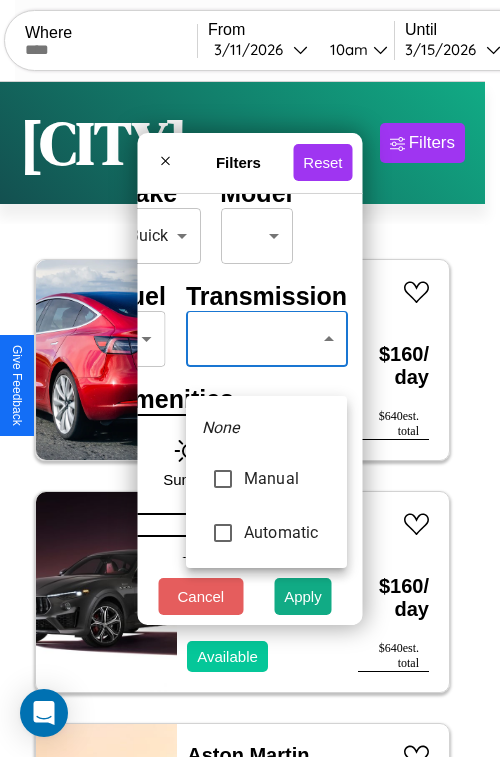 type on "*********" 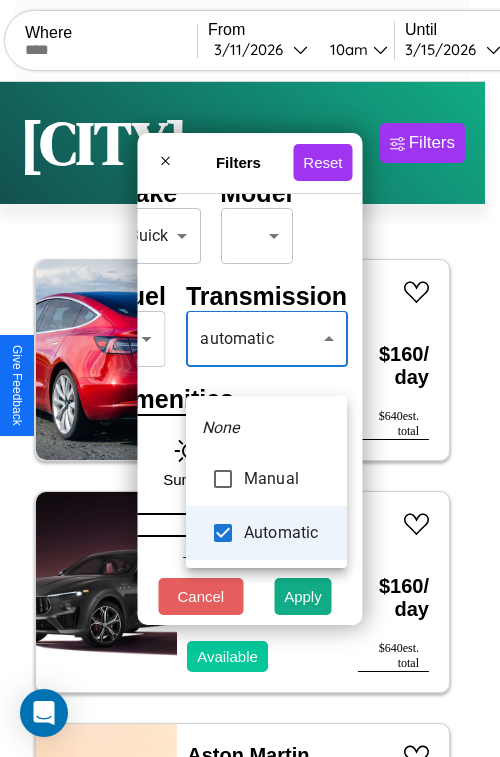 click at bounding box center [250, 378] 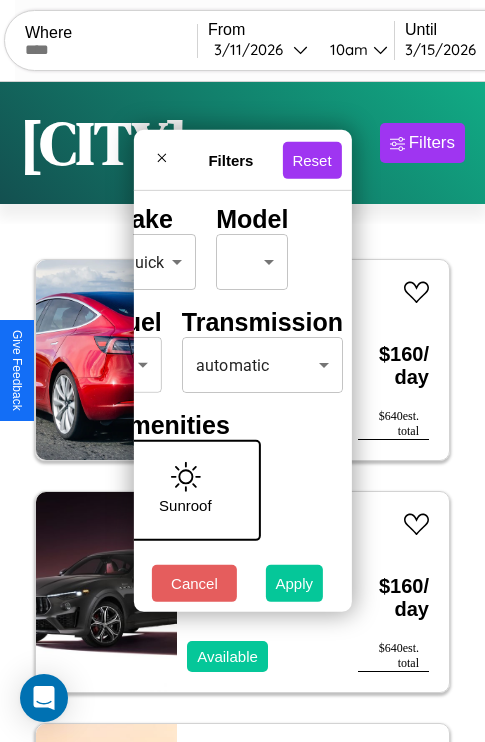 click on "Apply" at bounding box center (295, 583) 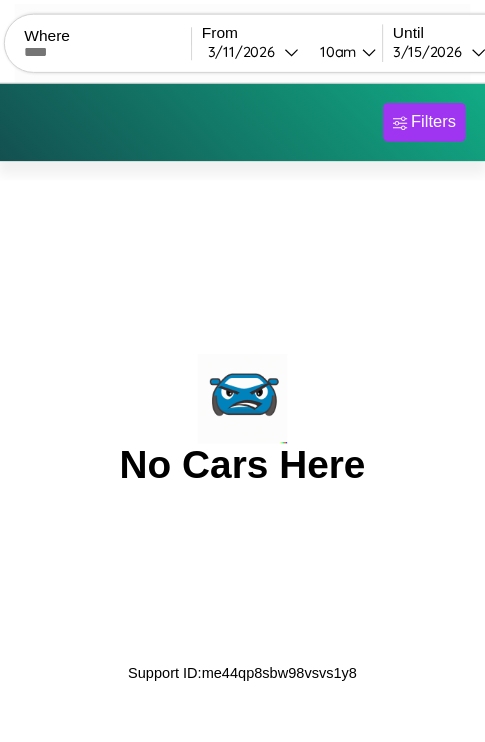 scroll, scrollTop: 0, scrollLeft: 0, axis: both 